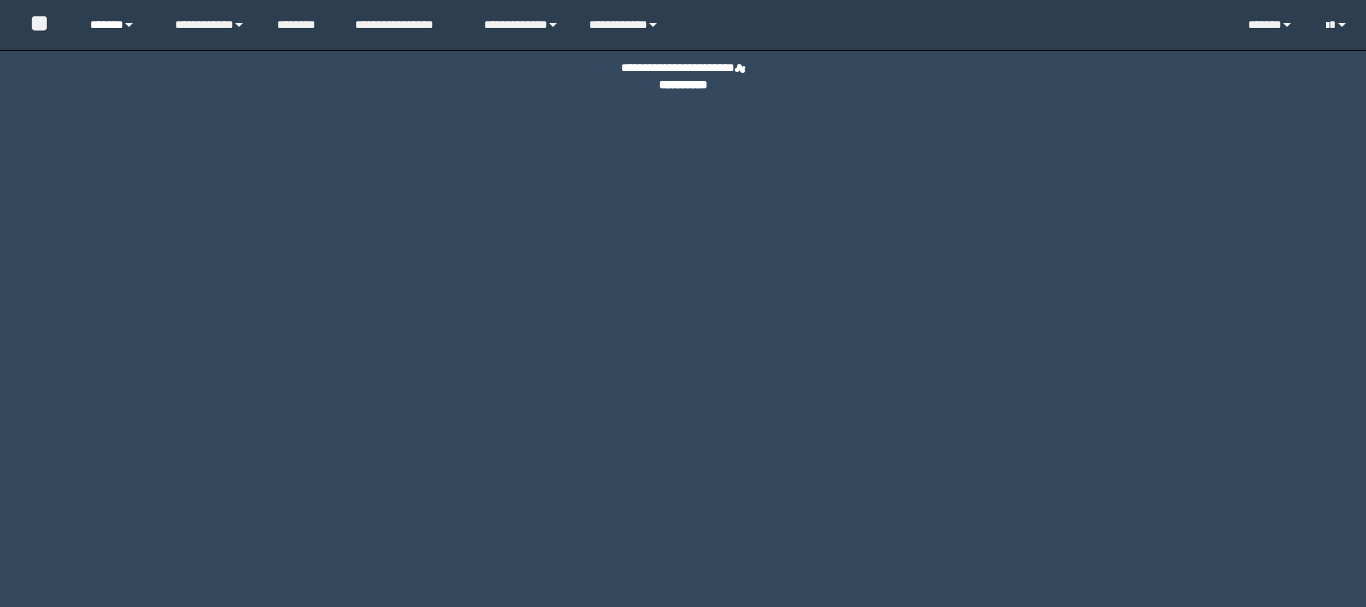click on "******" at bounding box center (117, 25) 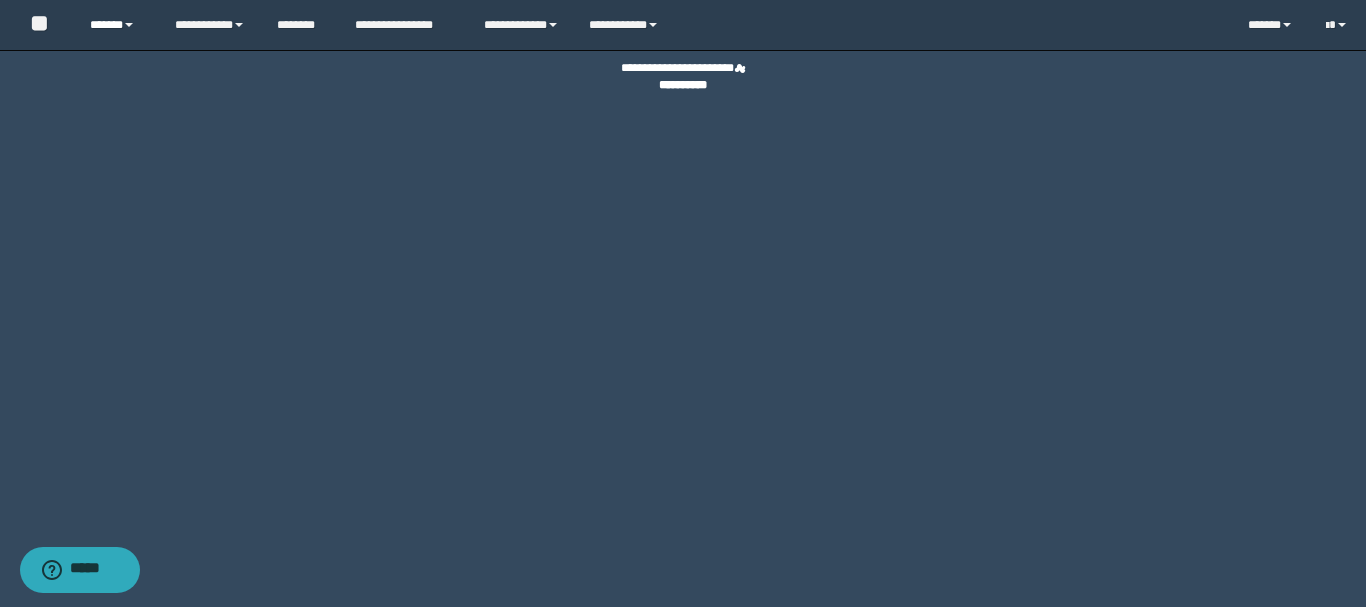 scroll, scrollTop: 0, scrollLeft: 0, axis: both 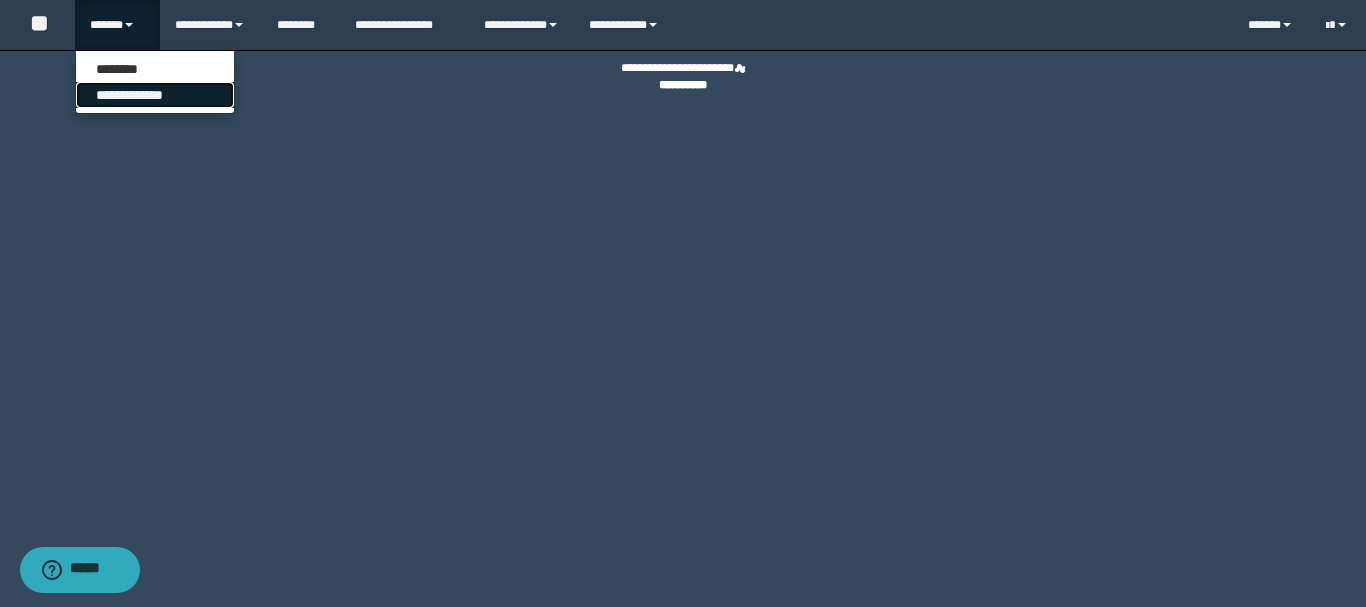 click on "**********" at bounding box center (155, 95) 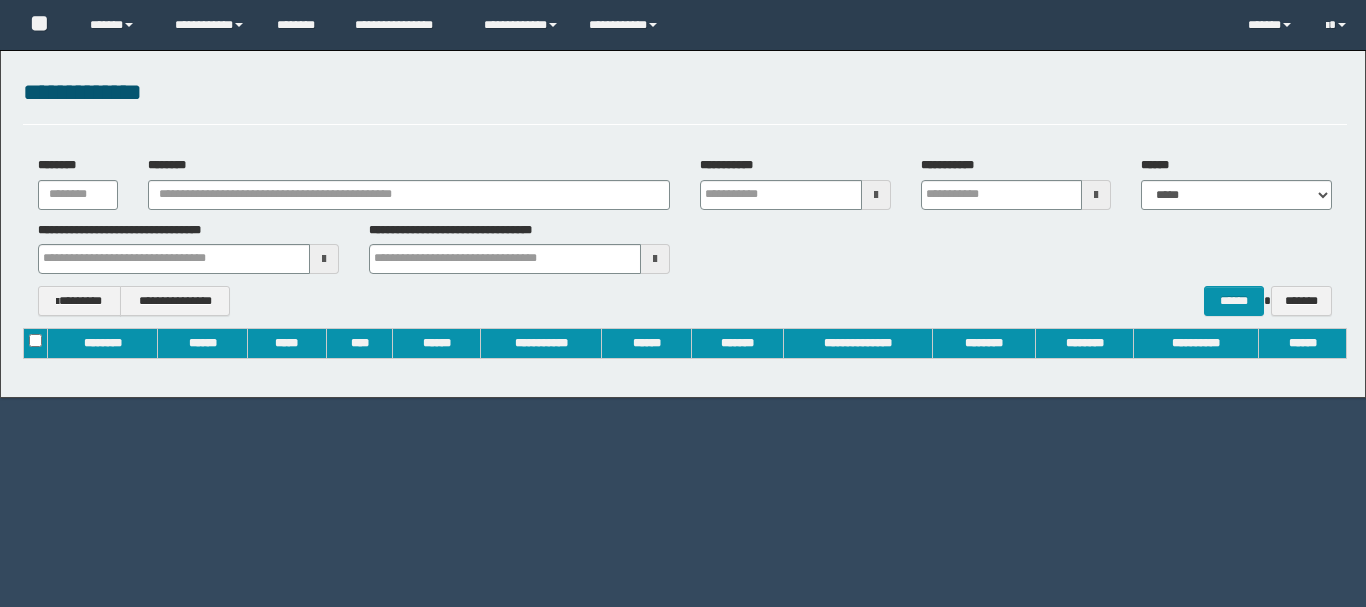 scroll, scrollTop: 0, scrollLeft: 0, axis: both 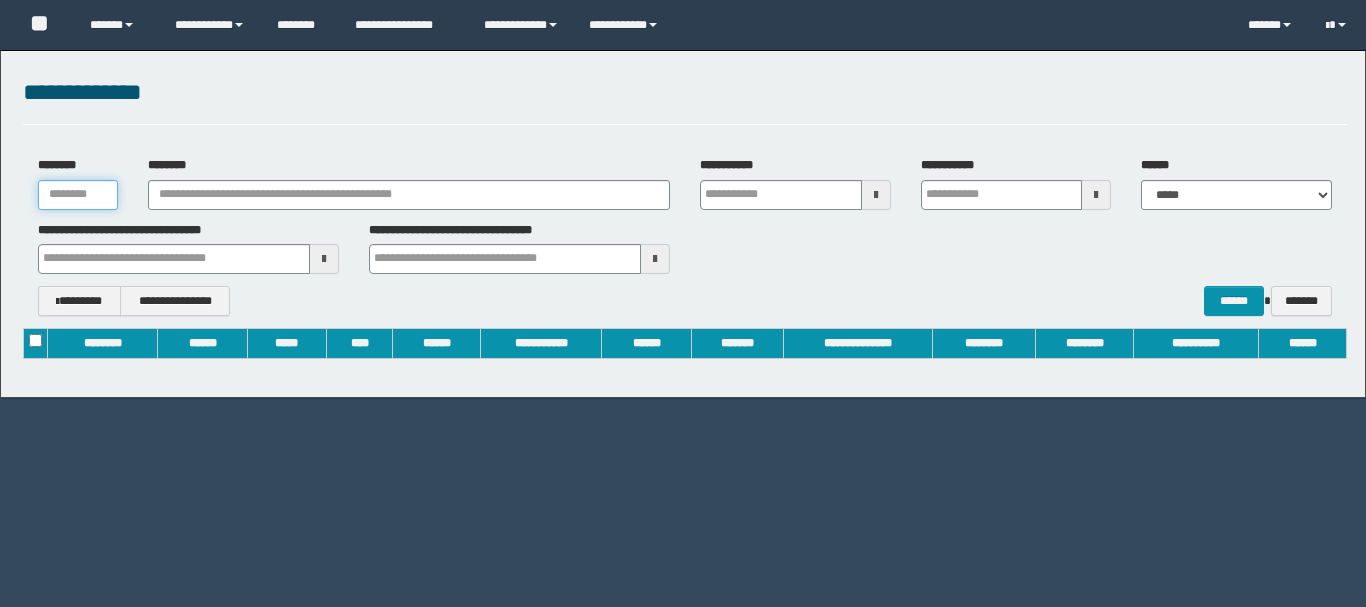 drag, startPoint x: 66, startPoint y: 196, endPoint x: 1137, endPoint y: 192, distance: 1071.0074 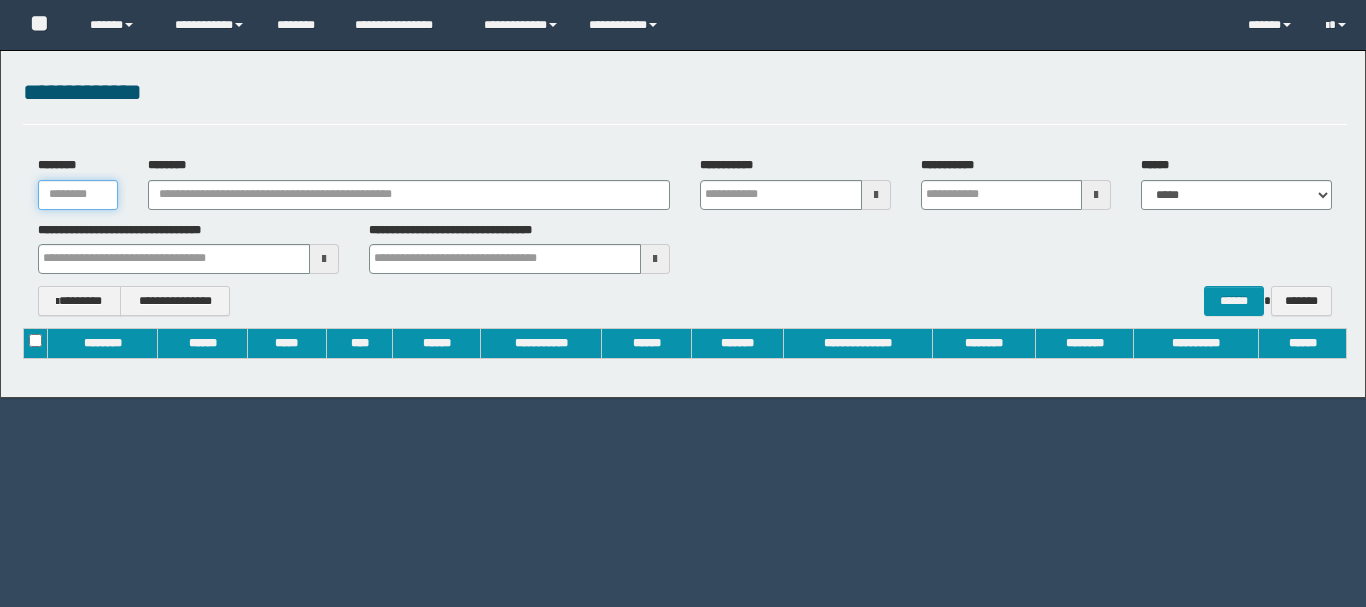 click on "********" at bounding box center [78, 195] 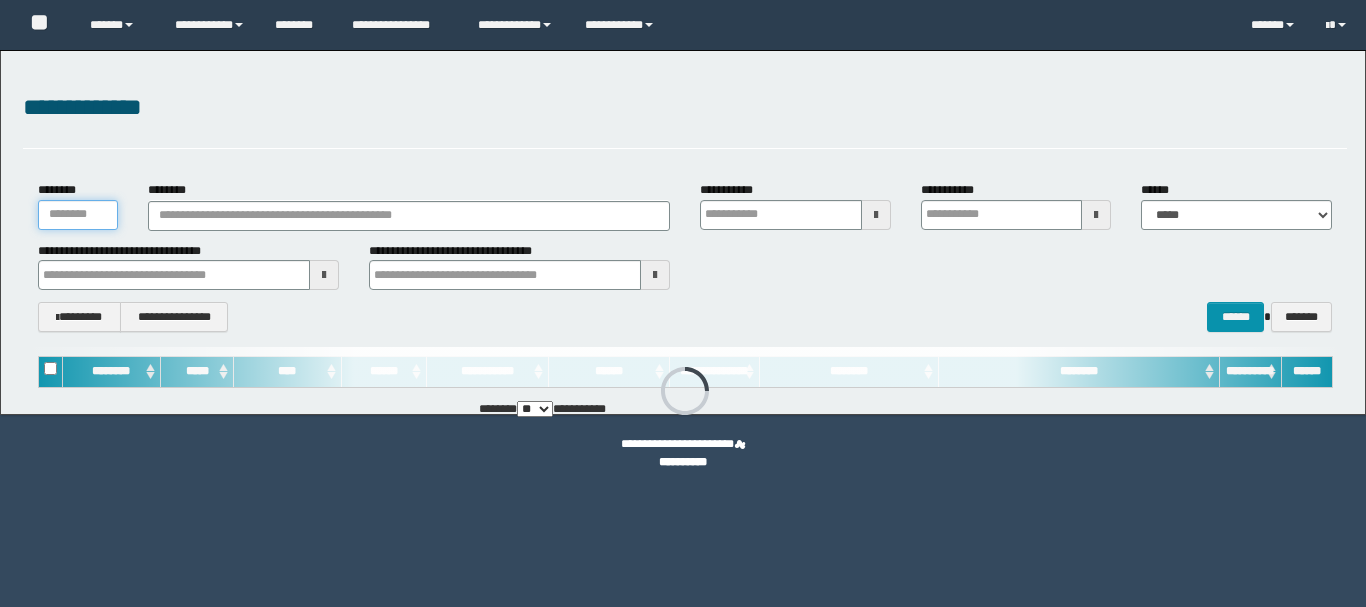 type on "**********" 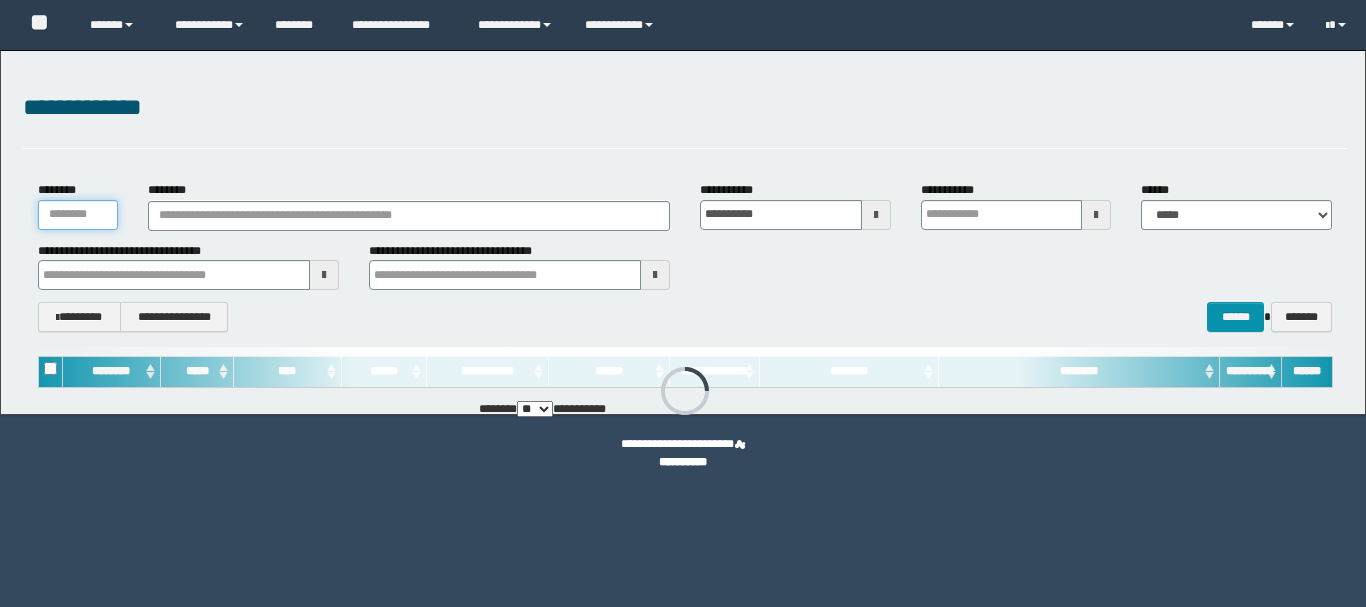 type on "**********" 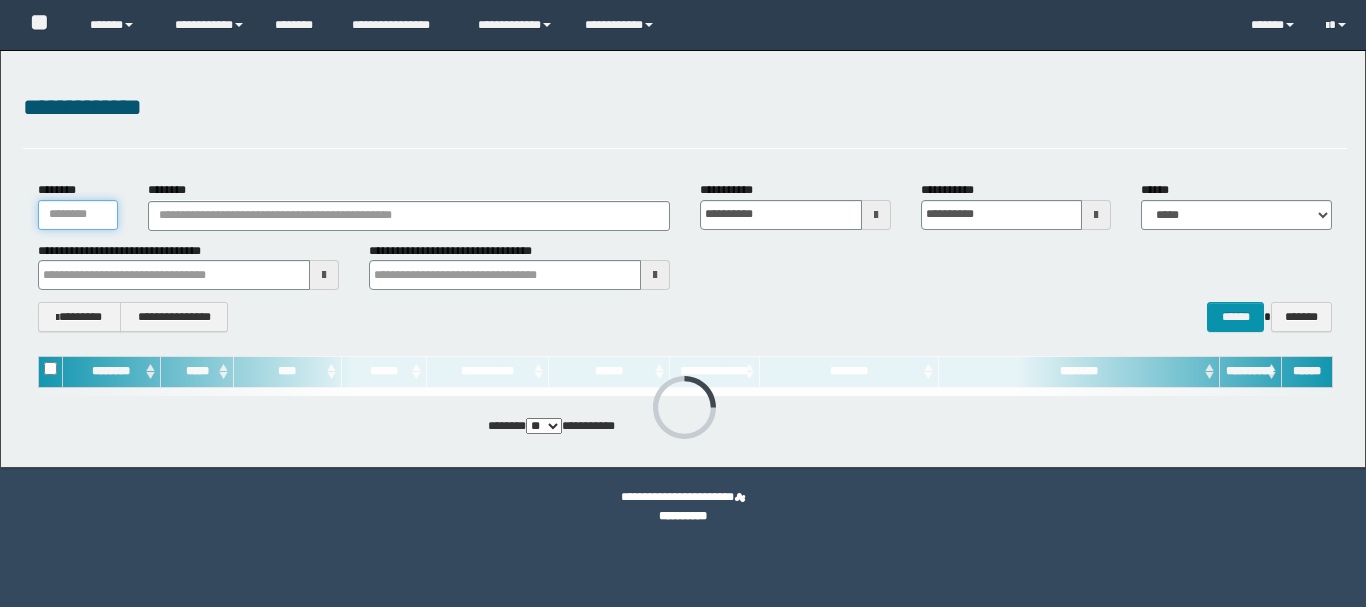 type on "*" 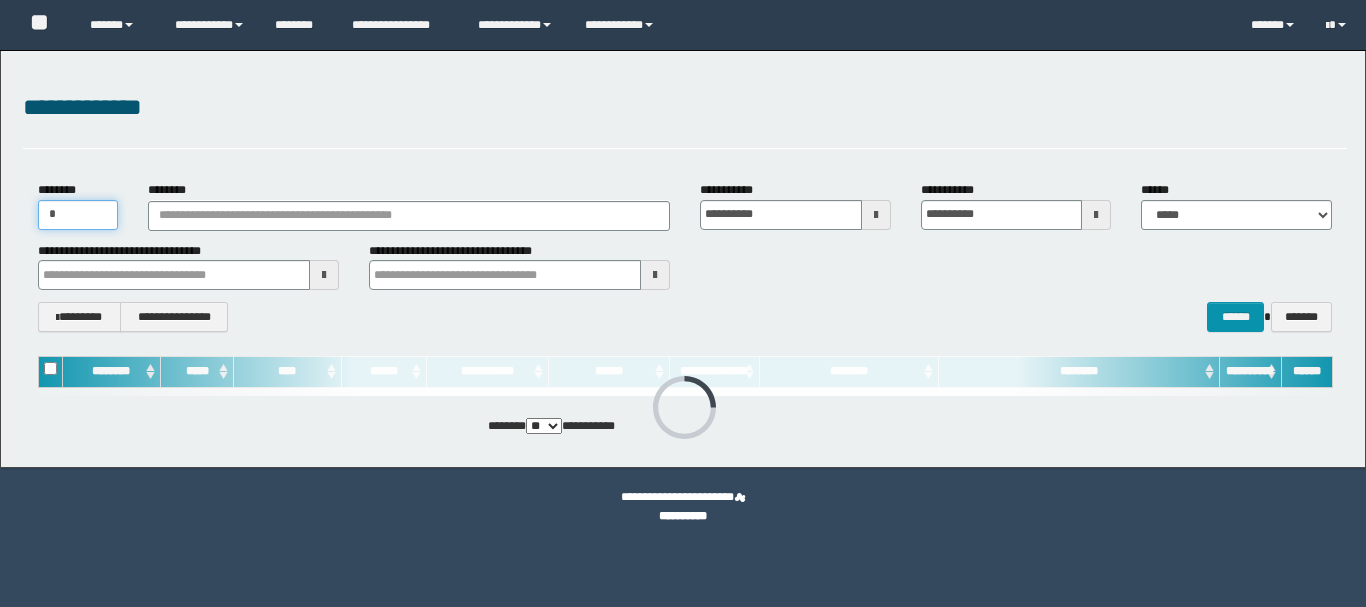 type 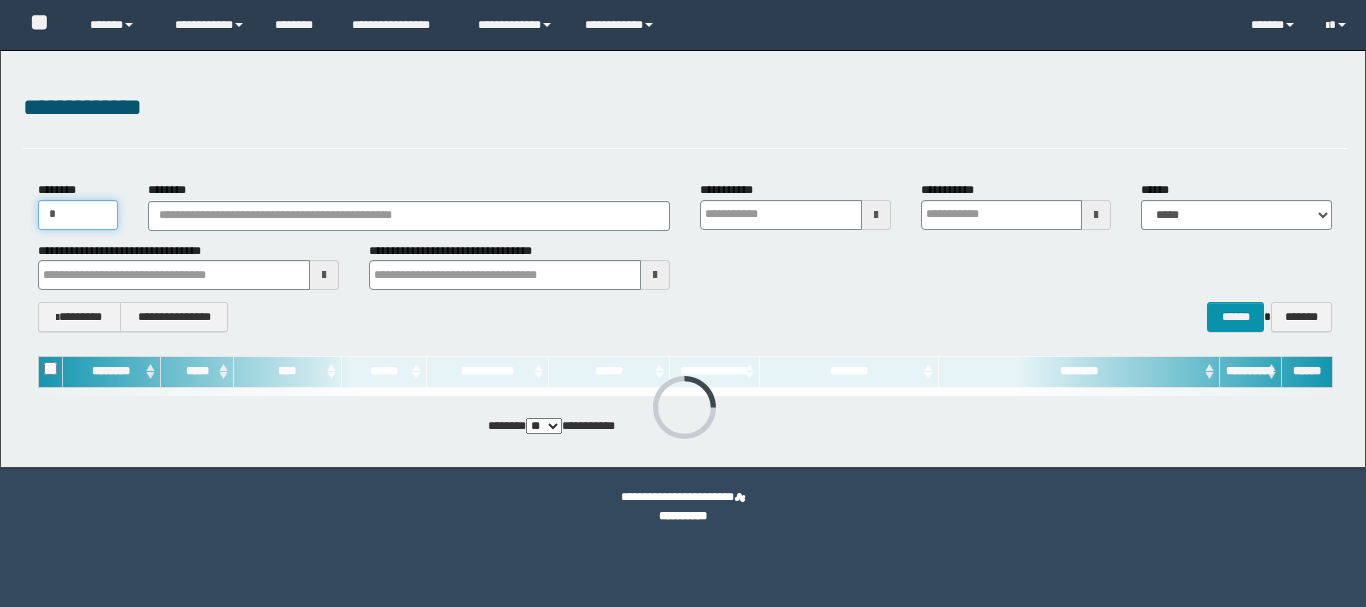 type on "**" 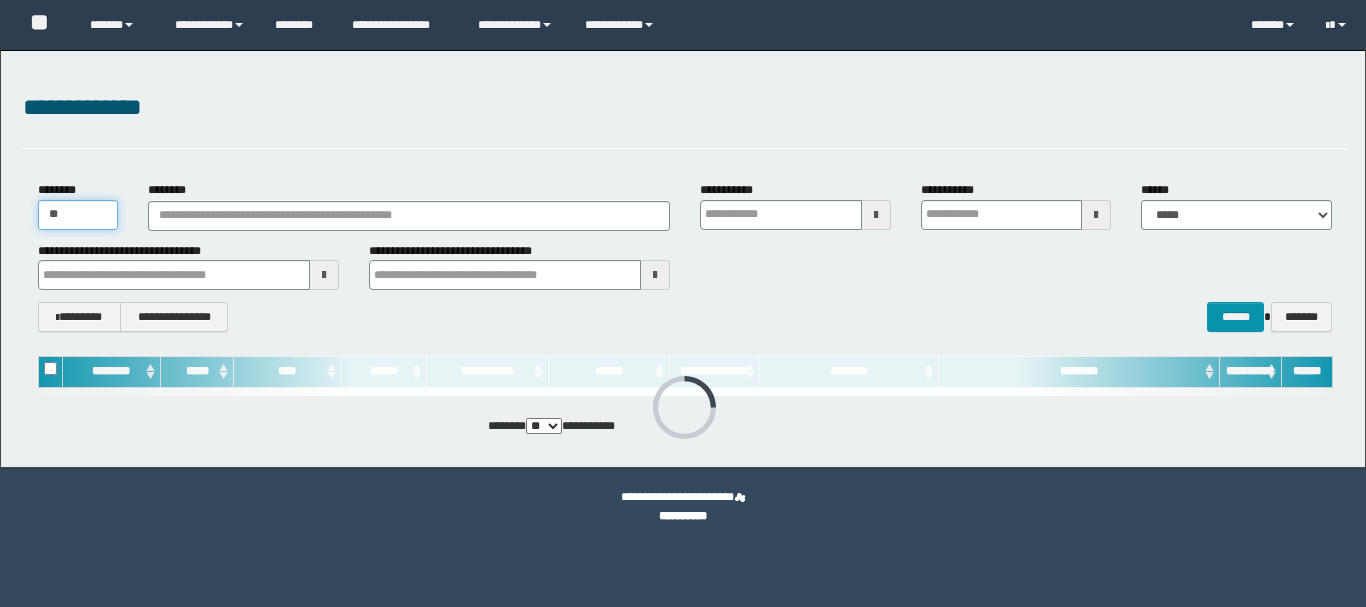 type 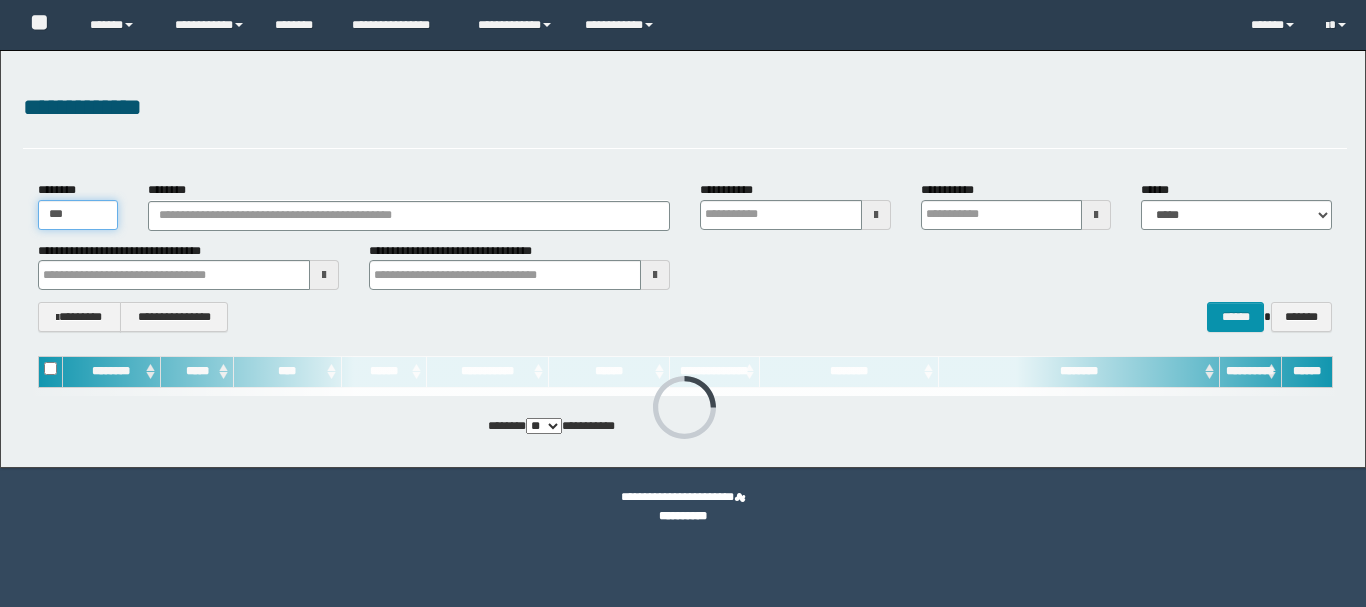type 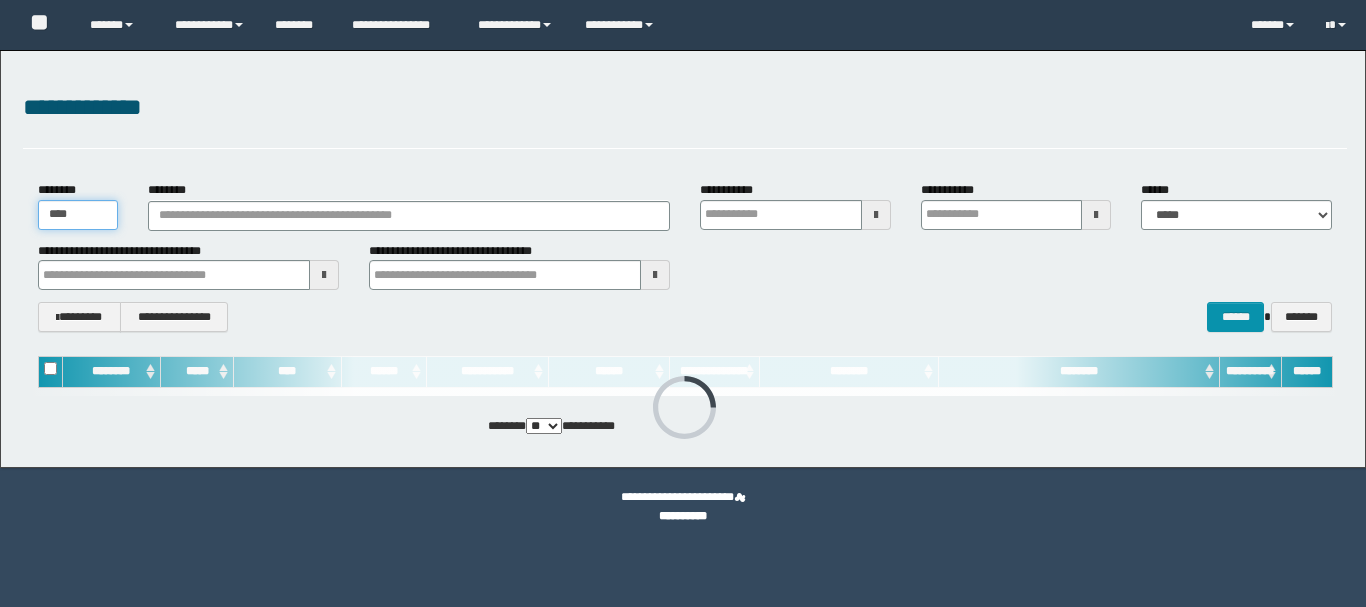 type 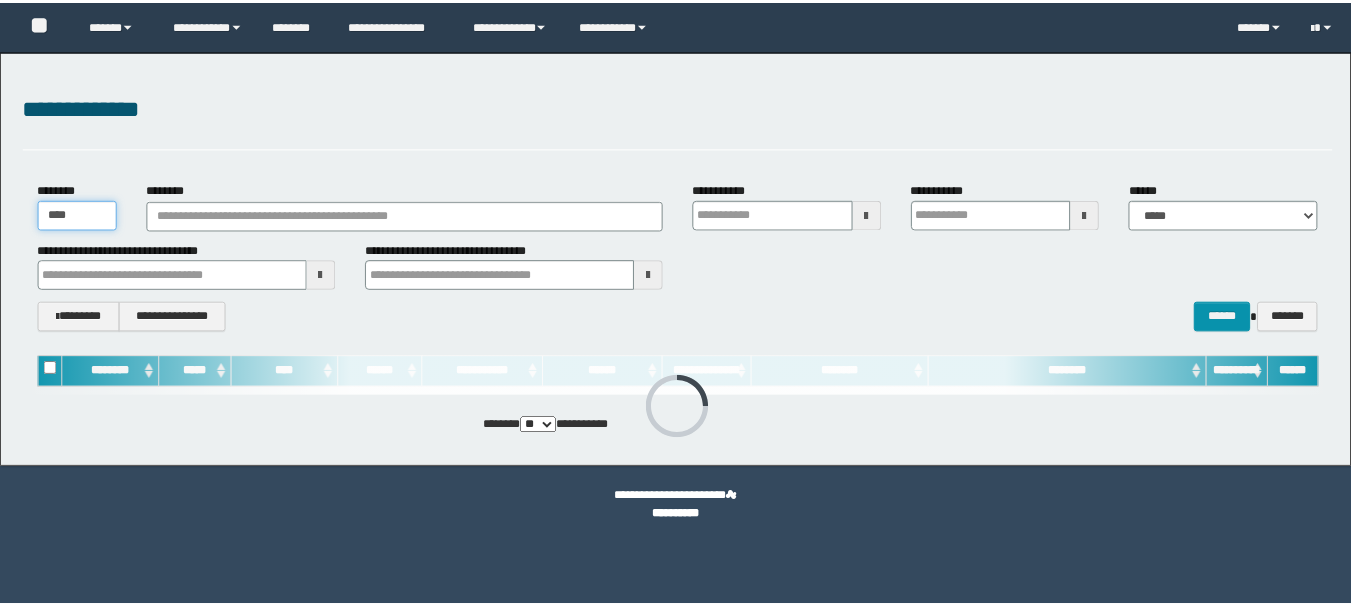 scroll, scrollTop: 0, scrollLeft: 0, axis: both 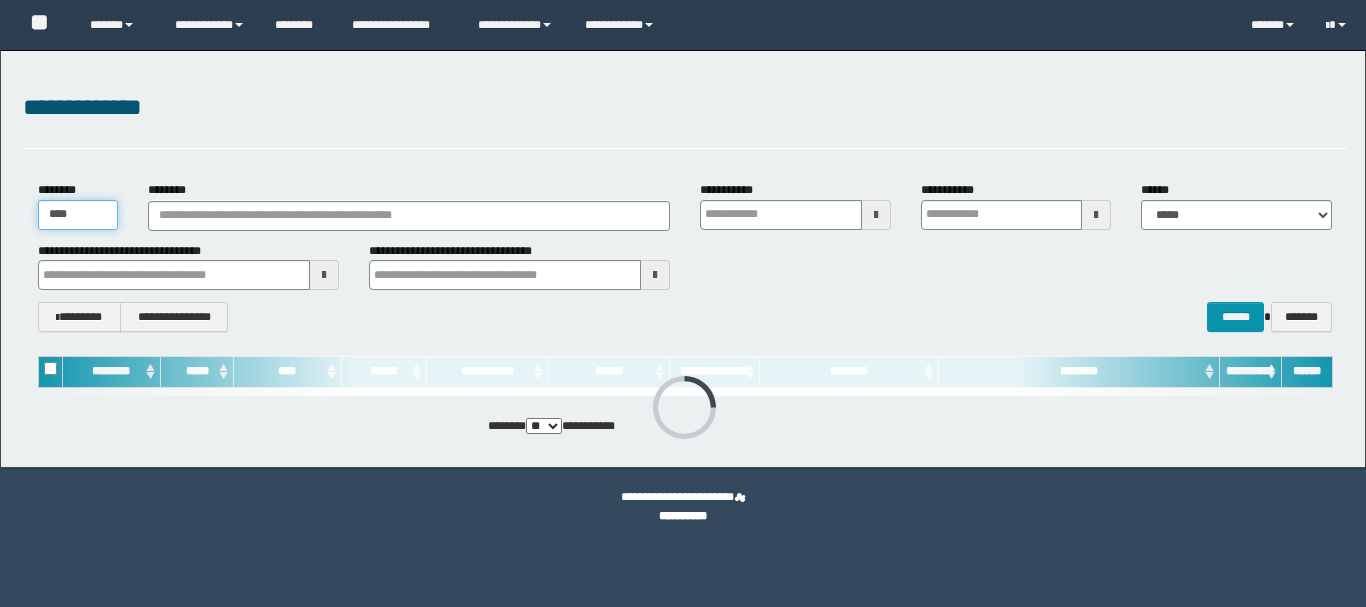 type on "*****" 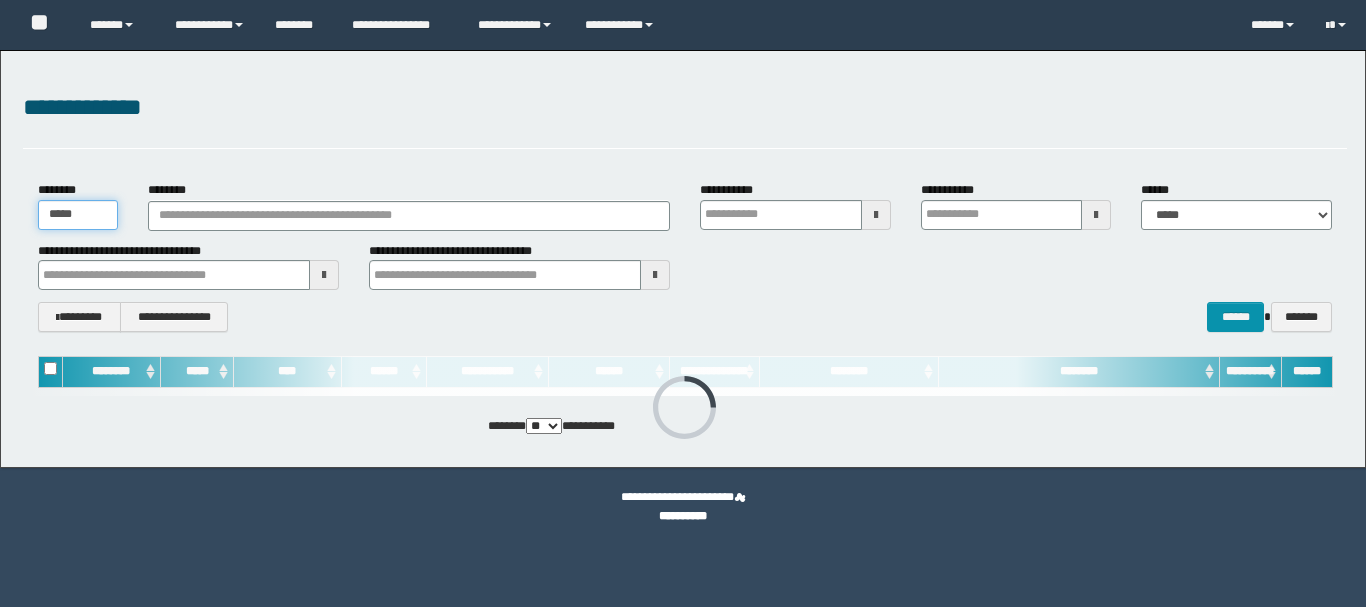 type 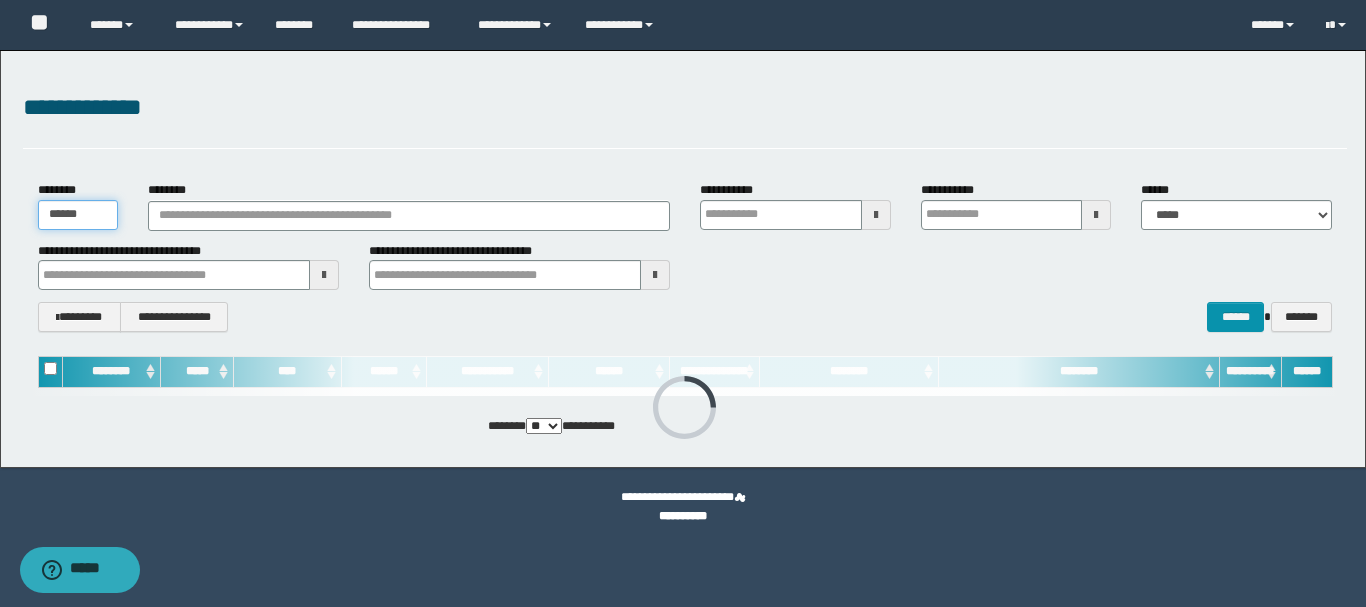 type 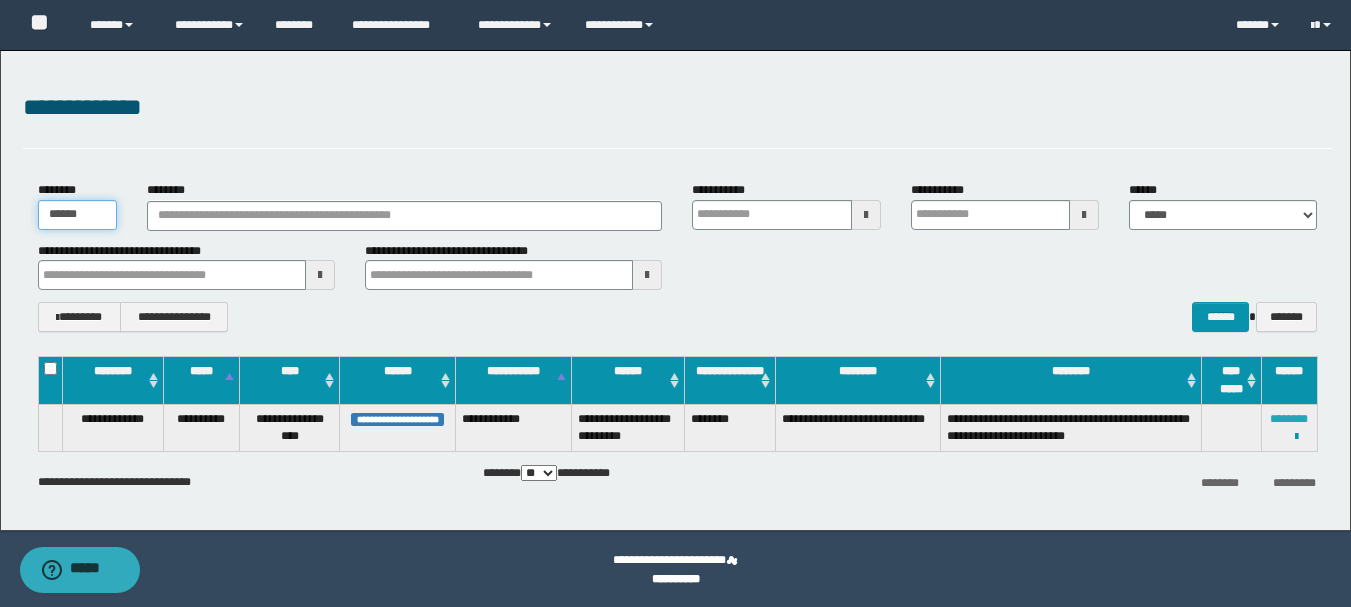 type on "******" 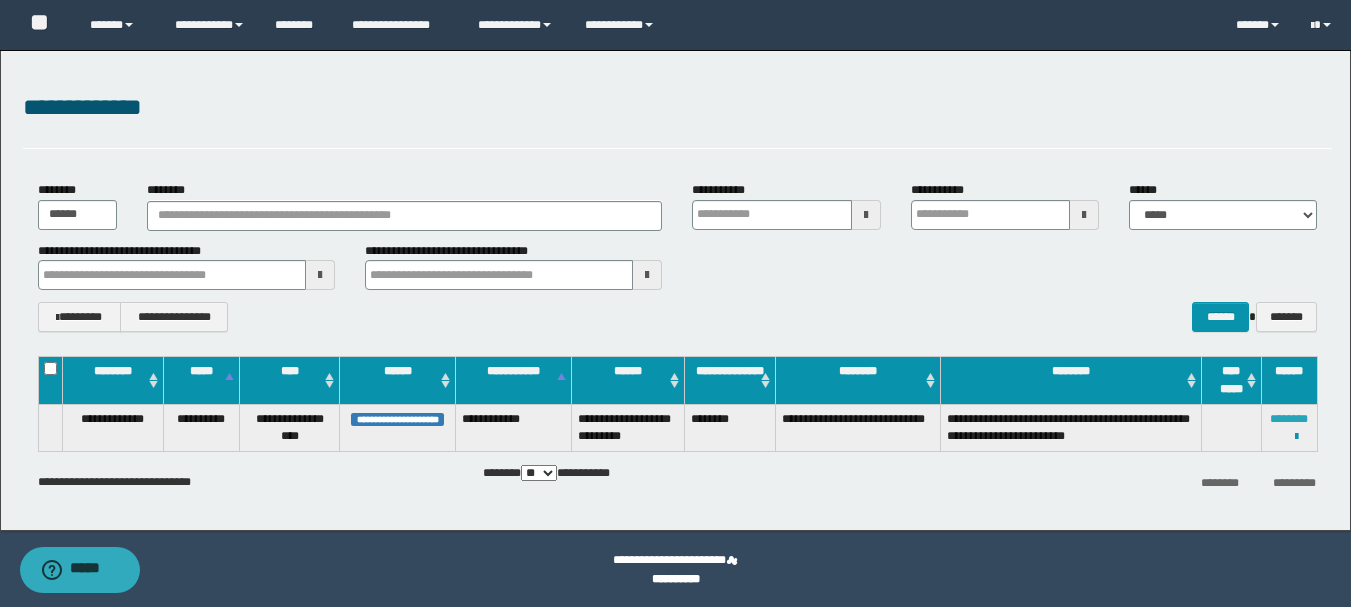 click on "********" at bounding box center (1289, 419) 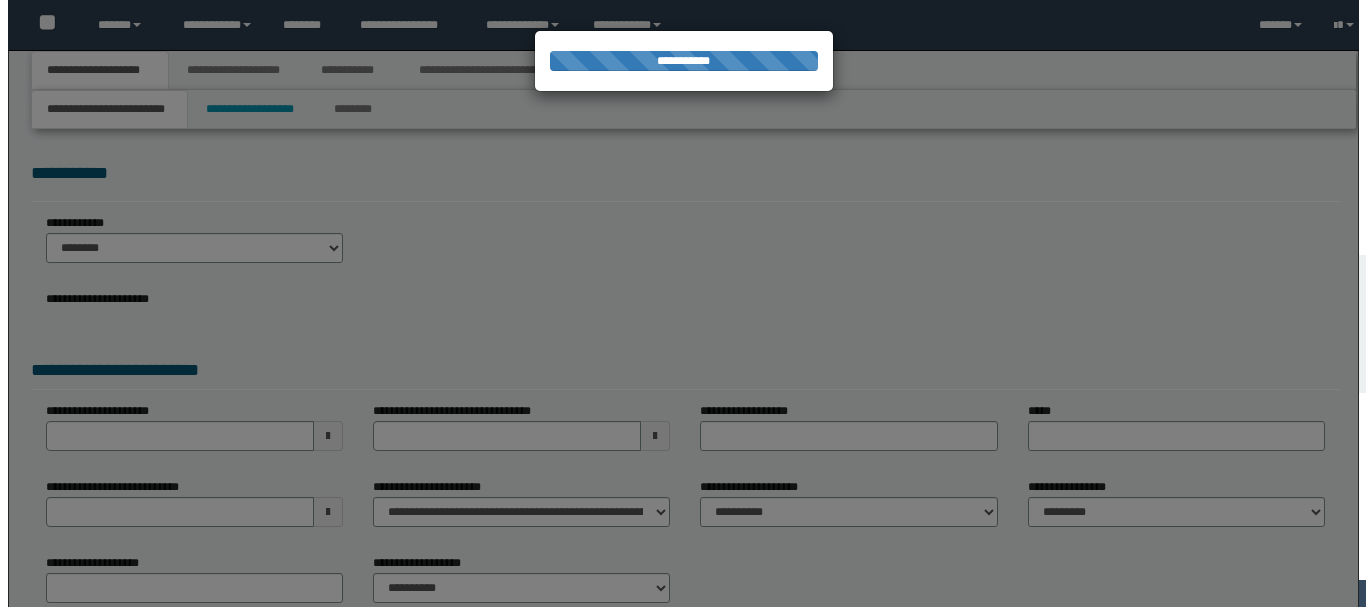 scroll, scrollTop: 0, scrollLeft: 0, axis: both 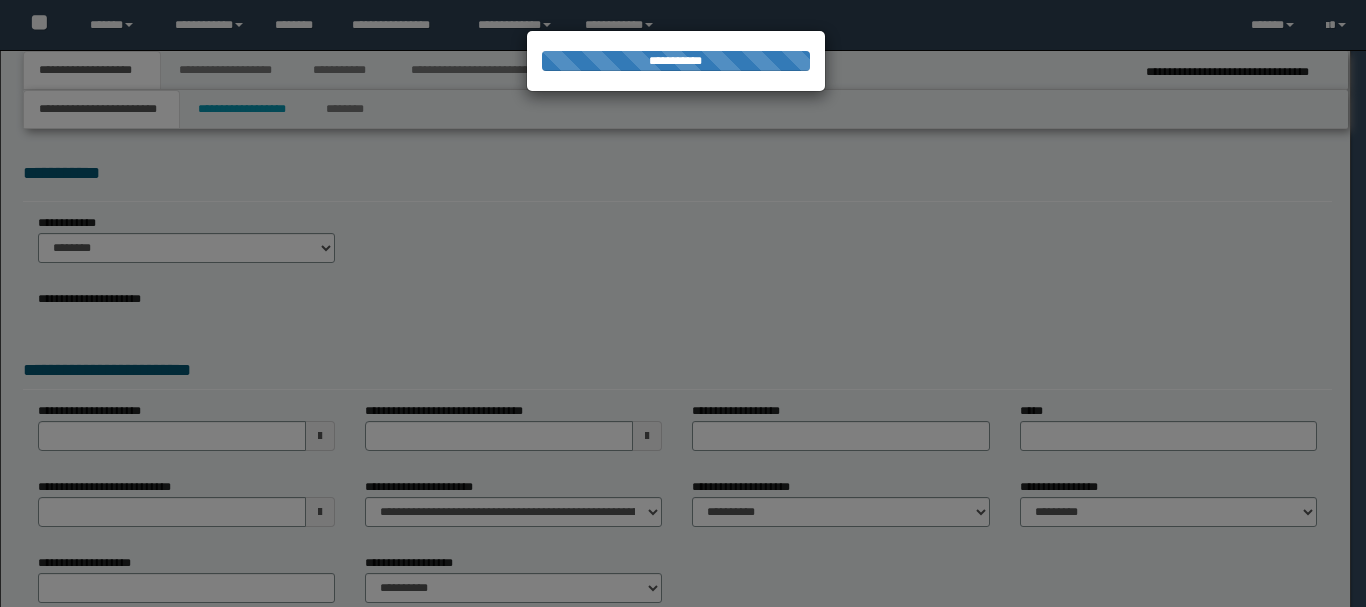 select on "*" 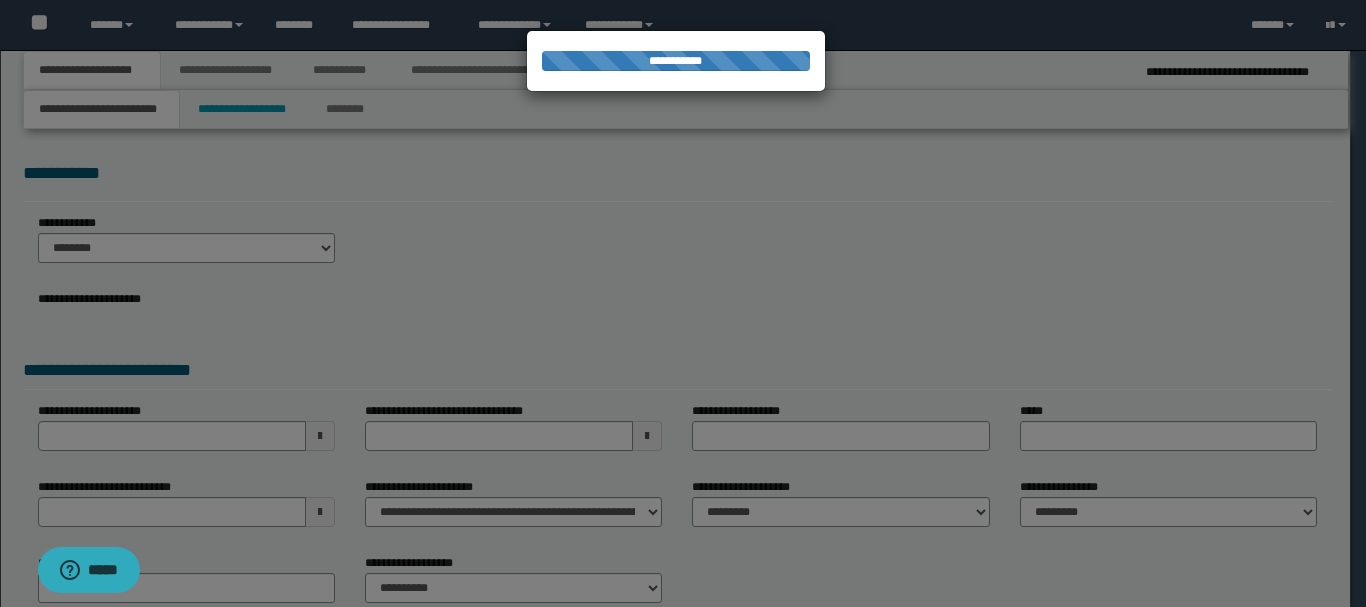 scroll, scrollTop: 0, scrollLeft: 0, axis: both 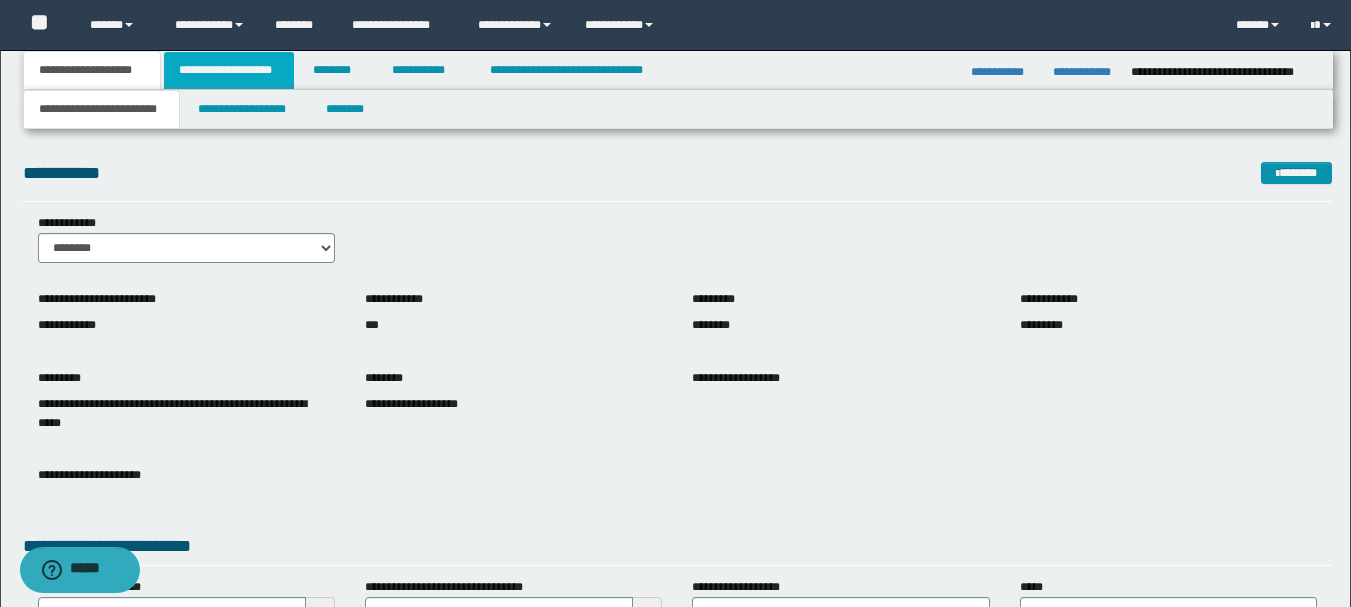 click on "**********" at bounding box center (229, 70) 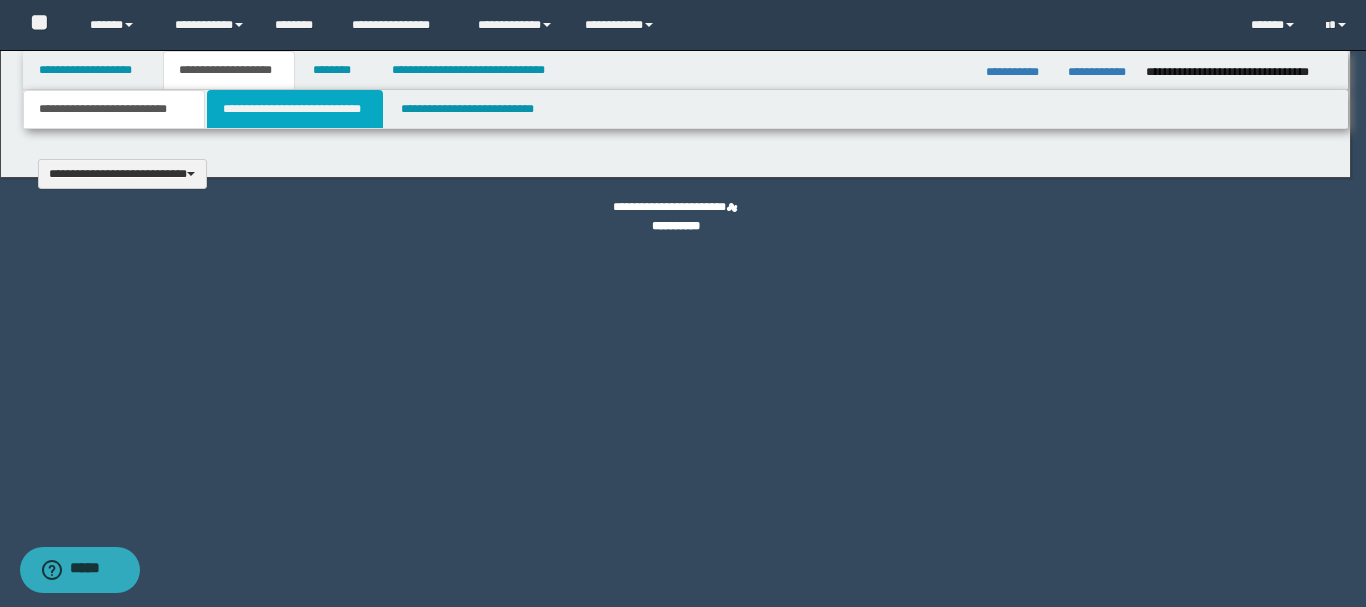 type 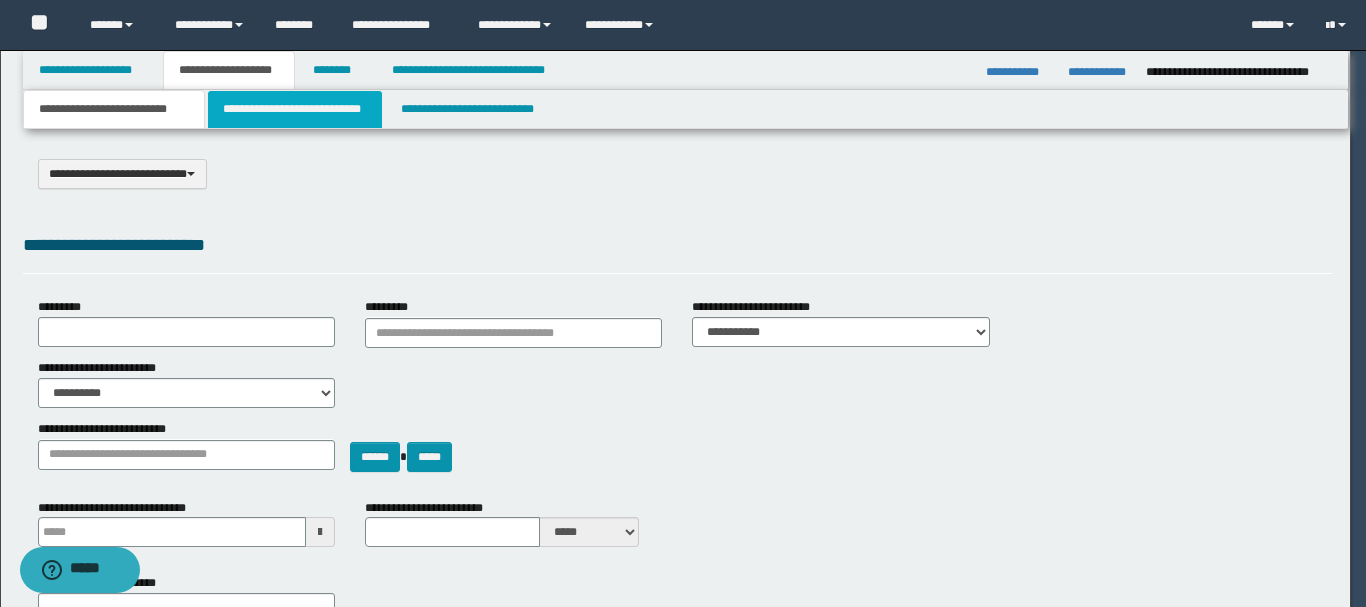 click on "**********" at bounding box center (295, 109) 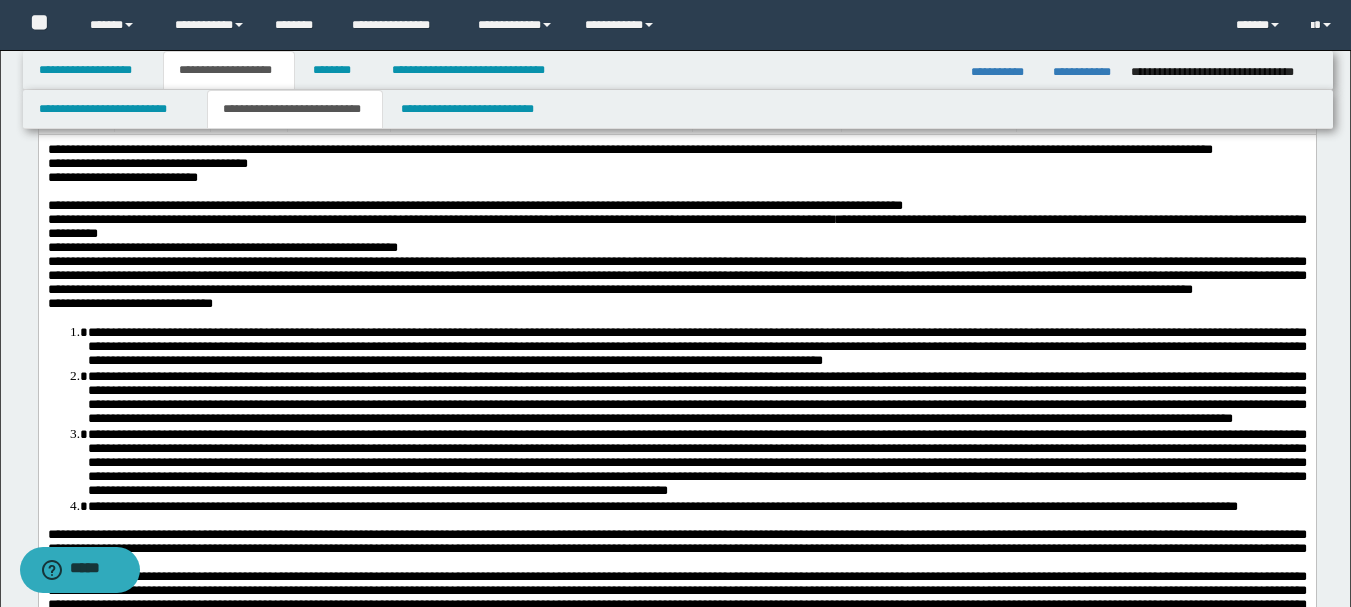 scroll, scrollTop: 300, scrollLeft: 0, axis: vertical 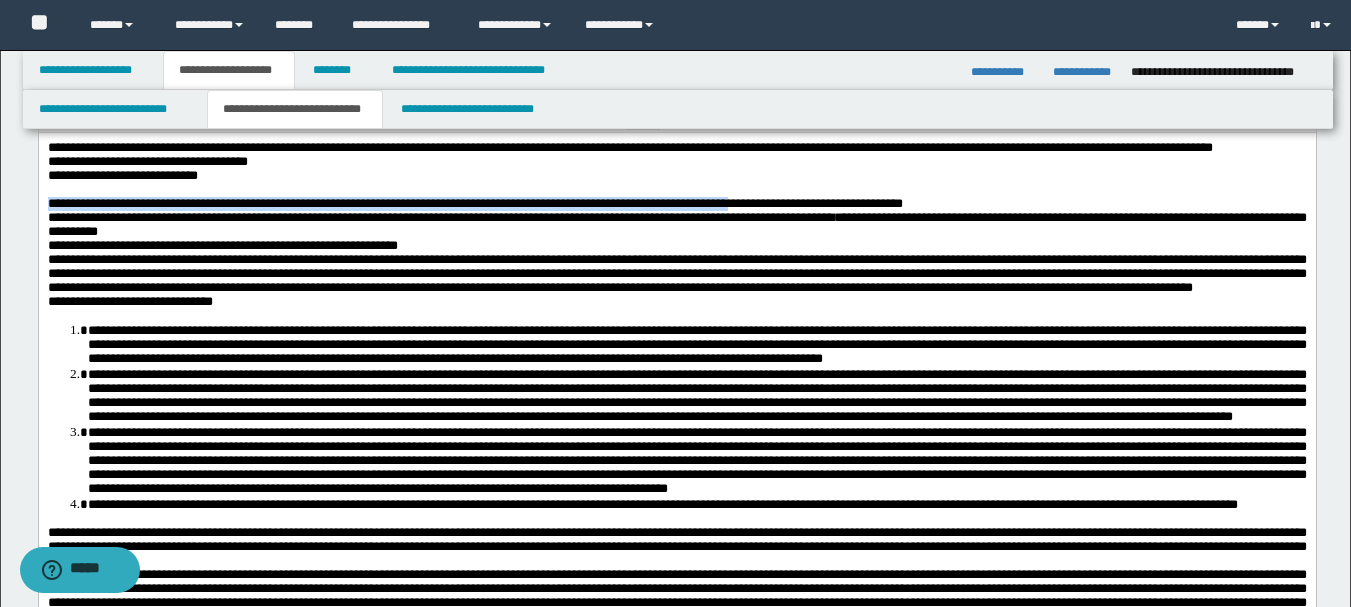 drag, startPoint x: 57, startPoint y: 219, endPoint x: 852, endPoint y: 227, distance: 795.0402 